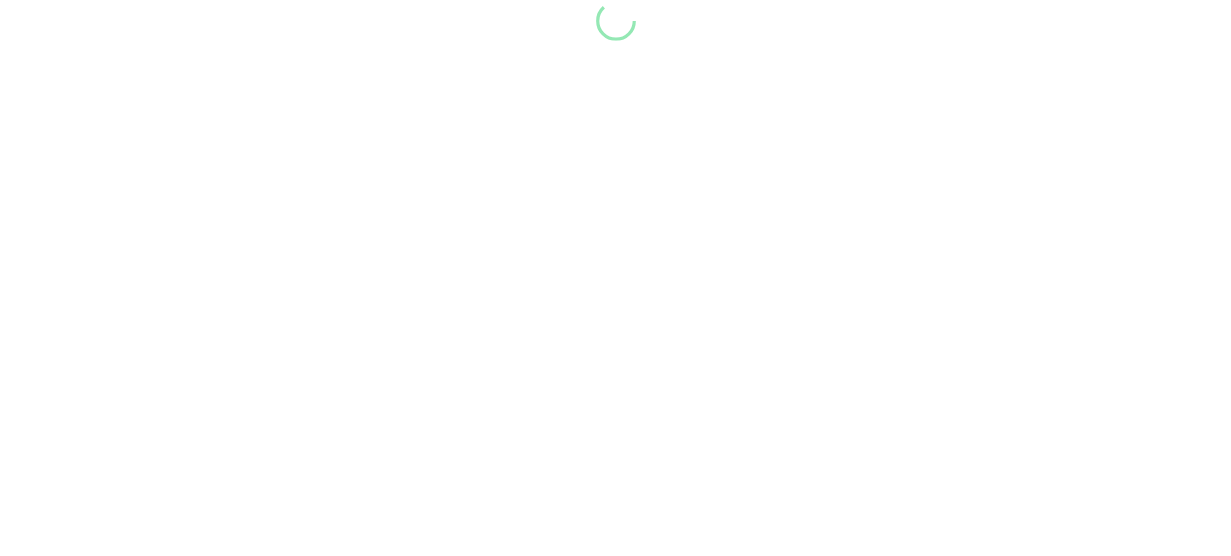 scroll, scrollTop: 0, scrollLeft: 0, axis: both 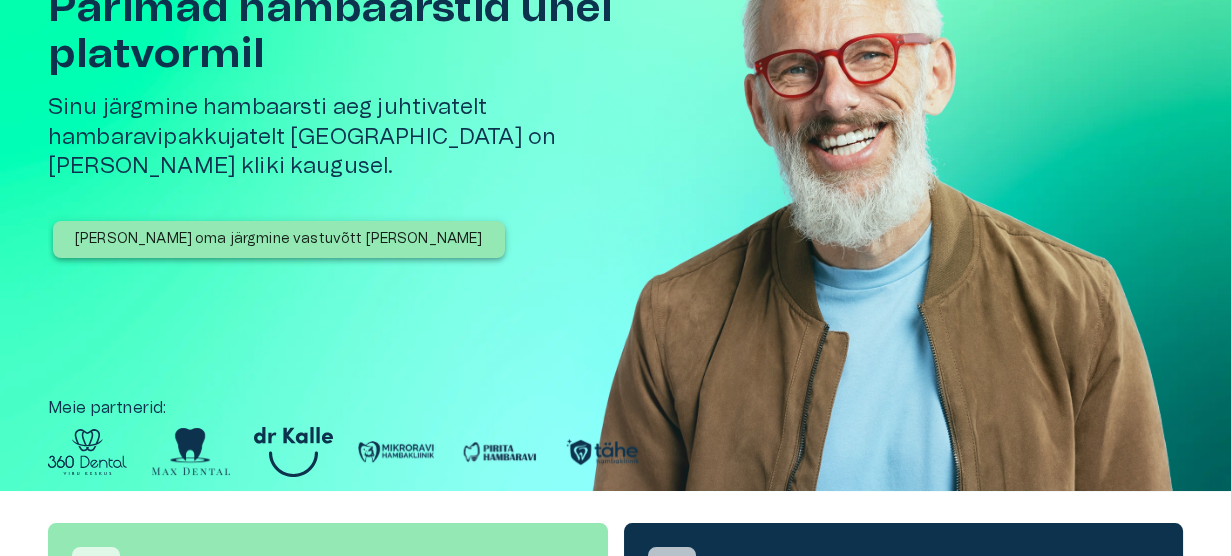 click on "[PERSON_NAME] oma järgmine vastuvõtt [PERSON_NAME]" at bounding box center [279, 239] 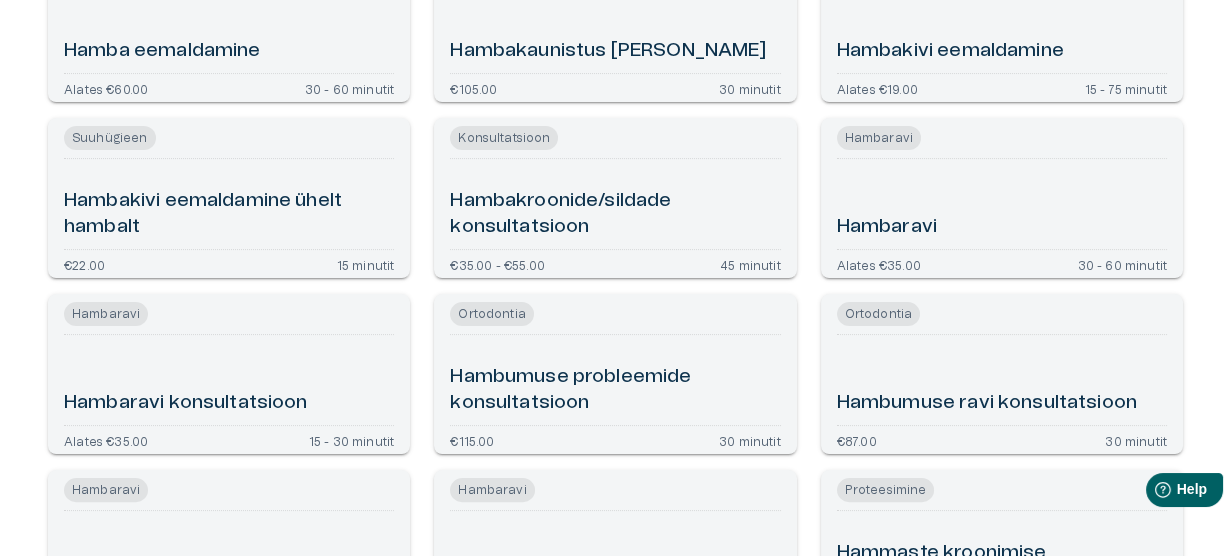 scroll, scrollTop: 1060, scrollLeft: 0, axis: vertical 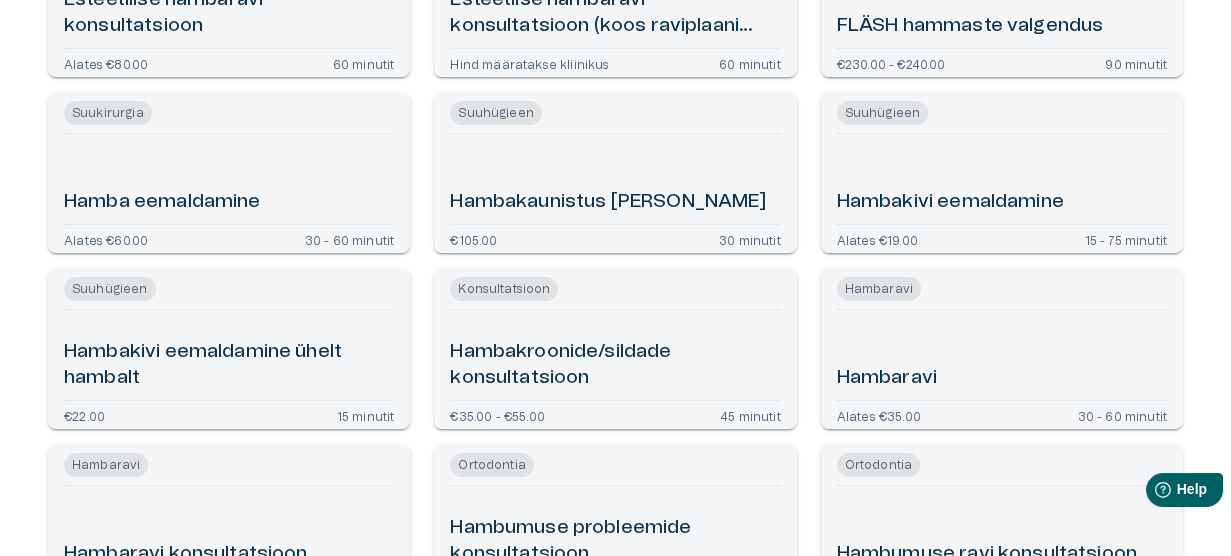 click on "Hambakivi eemaldamine" at bounding box center [950, 202] 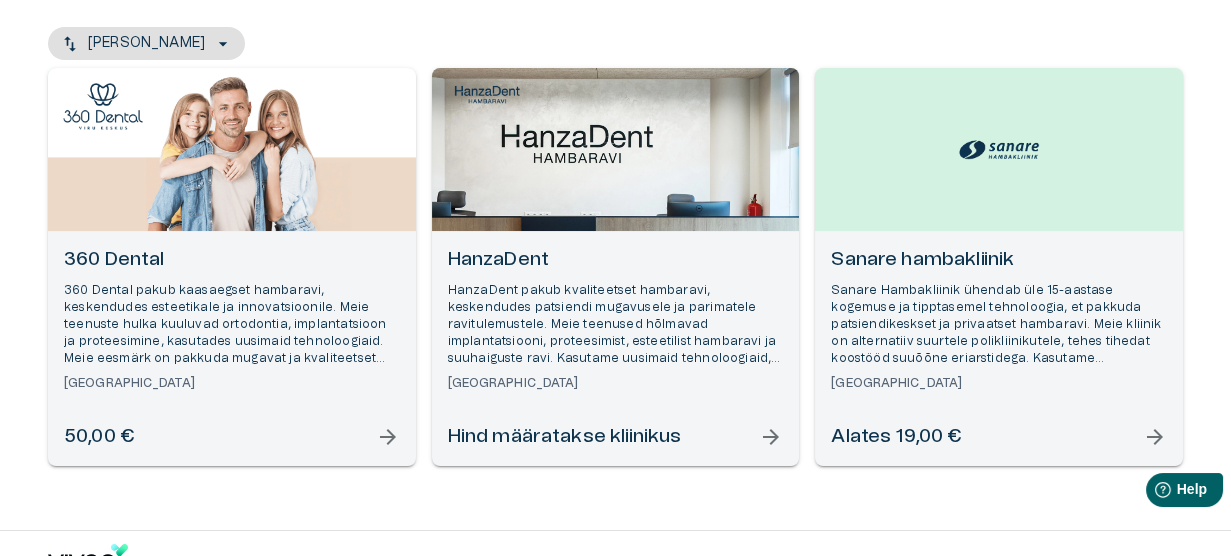 scroll, scrollTop: 285, scrollLeft: 0, axis: vertical 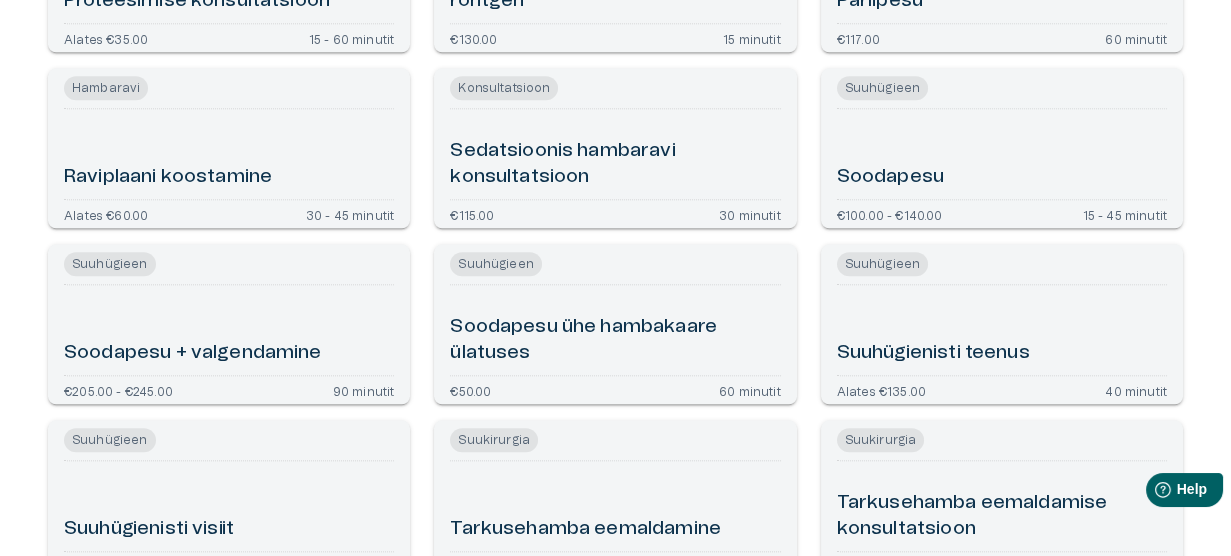 click on "Suuhügienisti teenus" at bounding box center (933, 353) 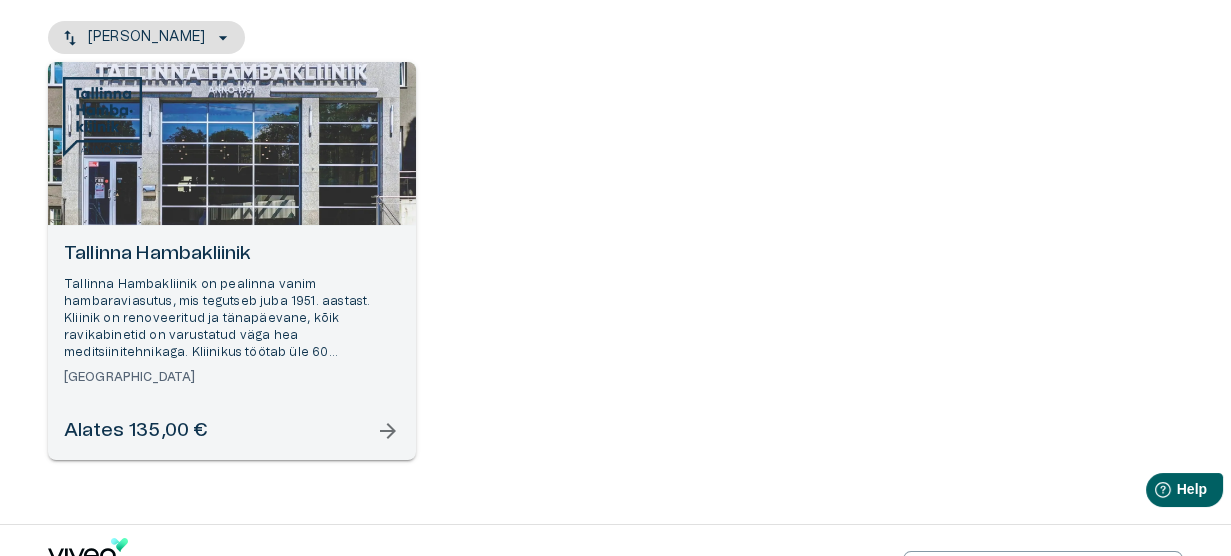 scroll, scrollTop: 285, scrollLeft: 0, axis: vertical 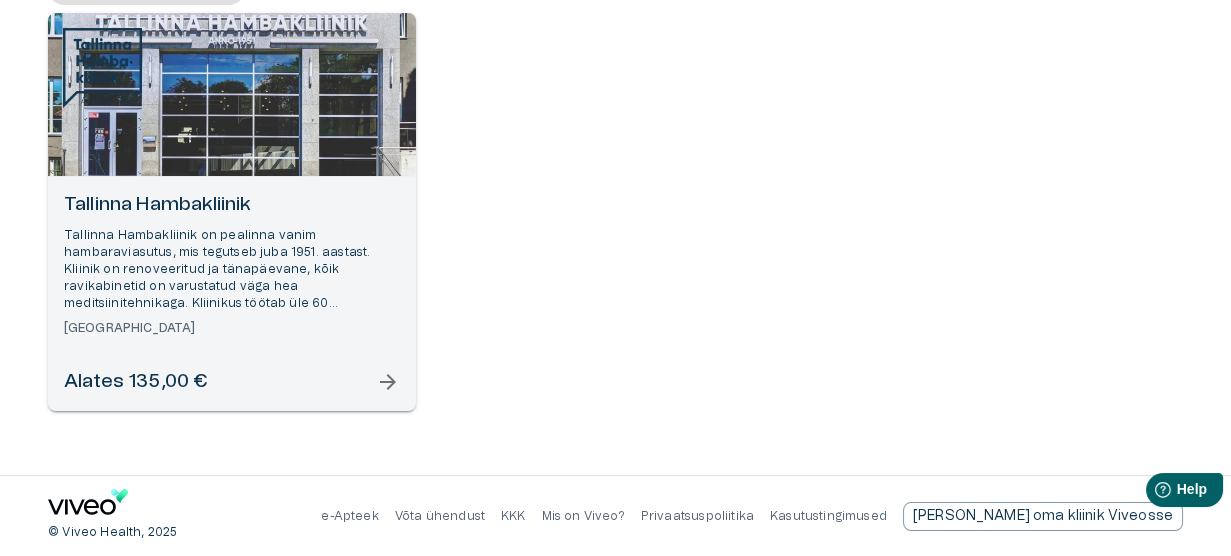 click on "arrow_forward" at bounding box center (388, 382) 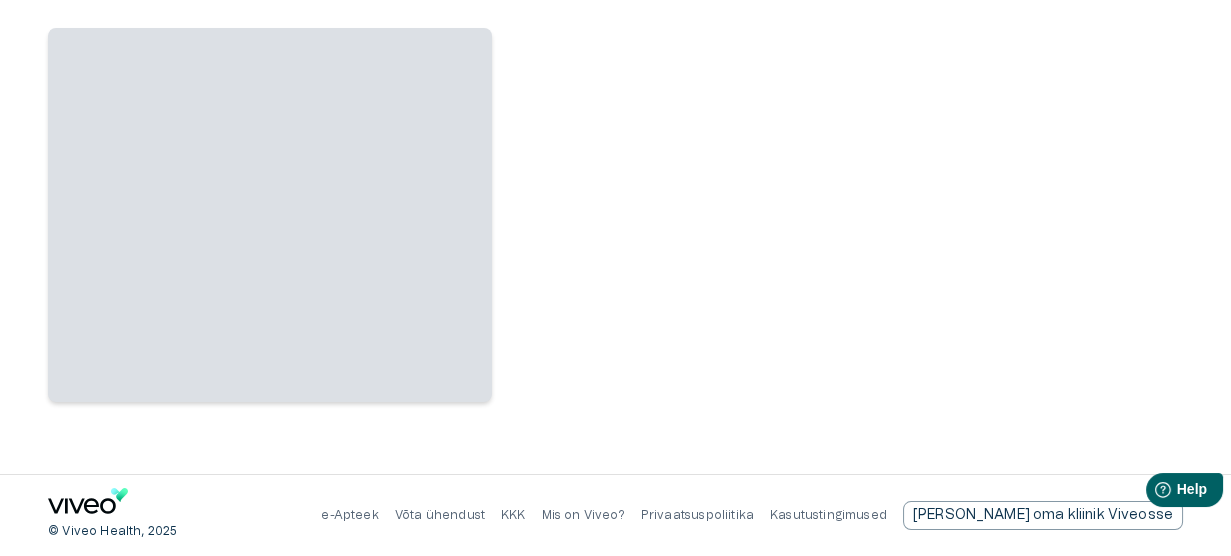 click on "‌" at bounding box center (270, 215) 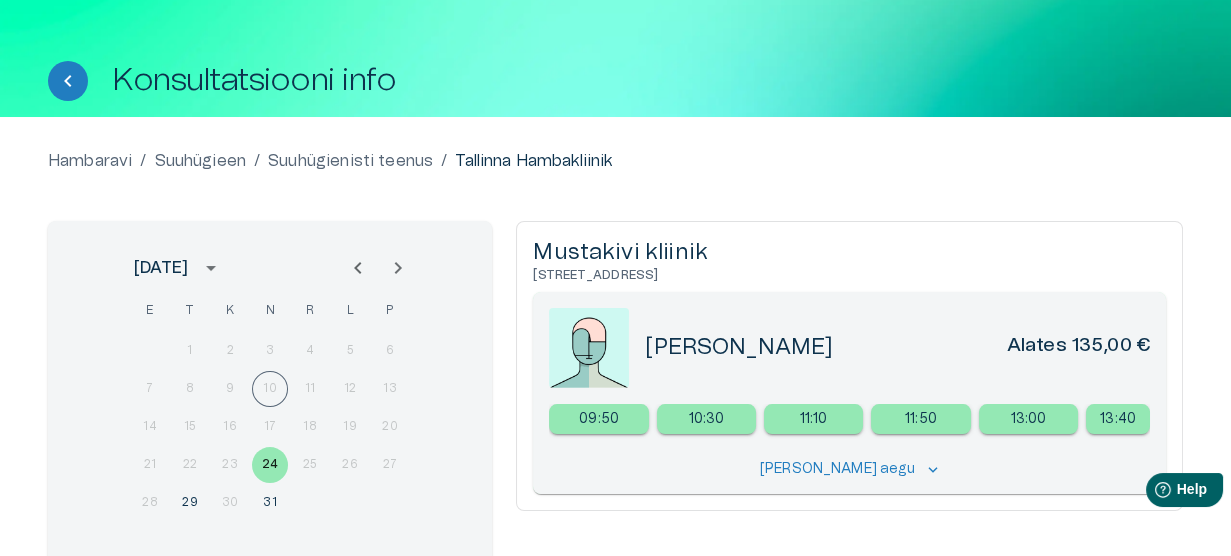 scroll, scrollTop: 0, scrollLeft: 0, axis: both 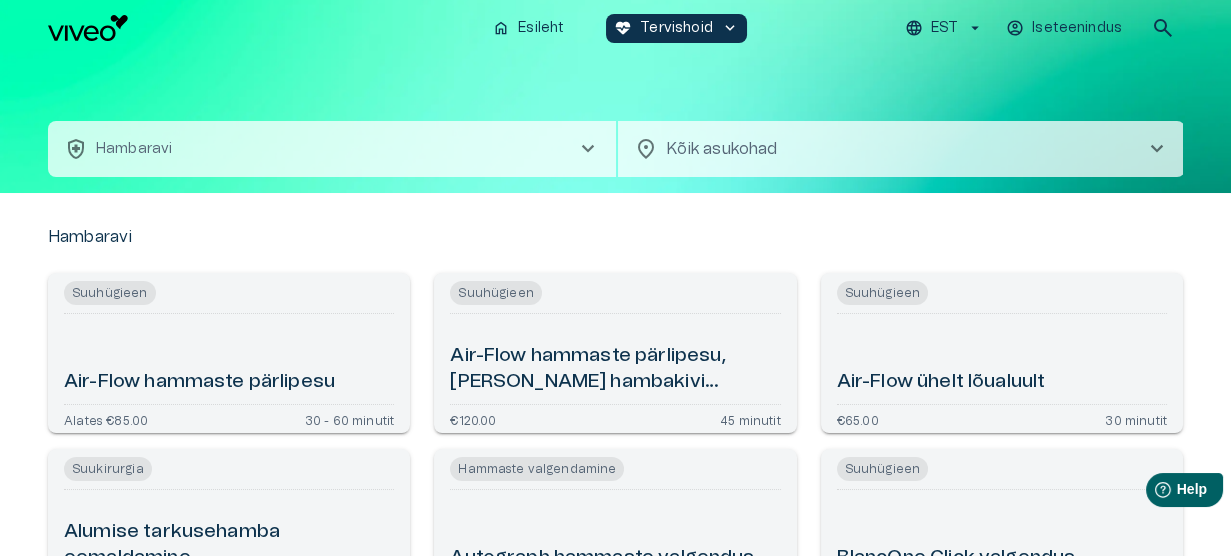 click on "chevron_right" at bounding box center [588, 149] 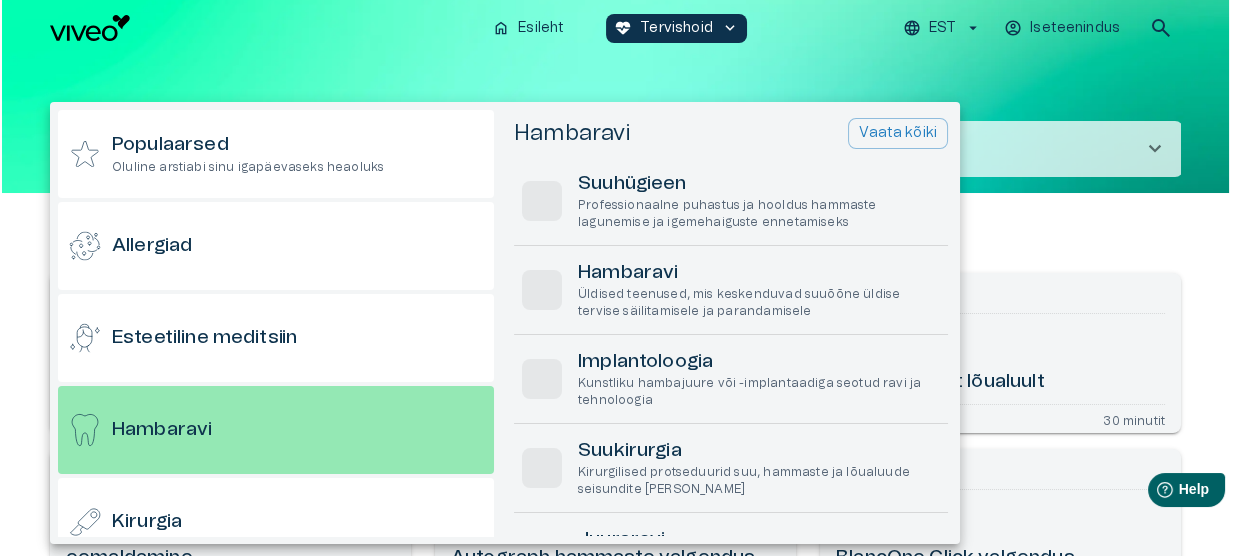 scroll, scrollTop: 56, scrollLeft: 0, axis: vertical 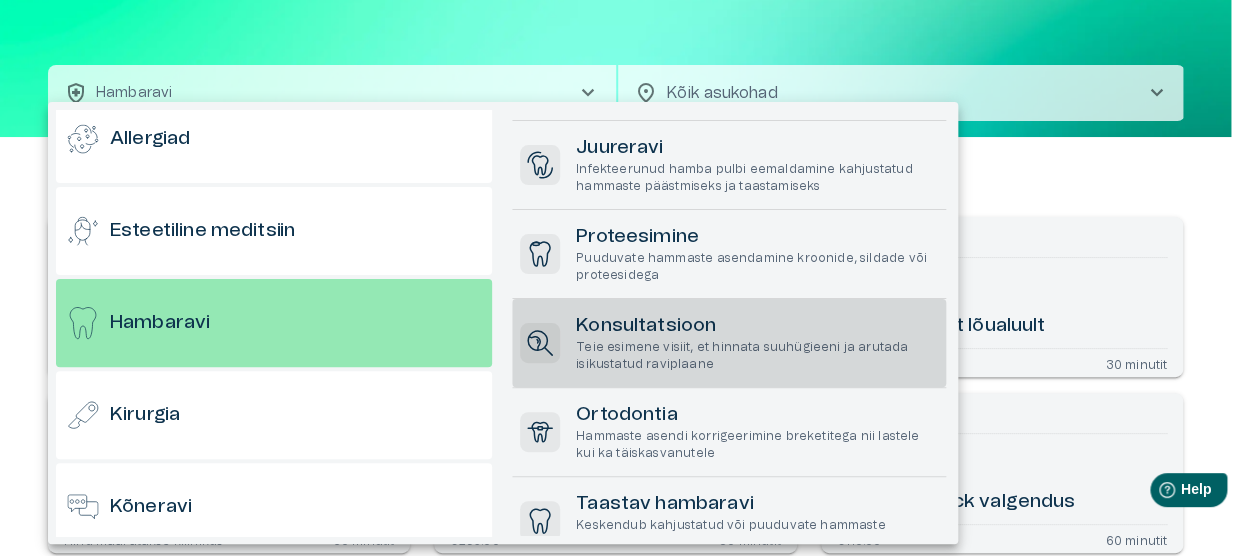 click on "Teie esimene visiit, et hinnata suuhügieeni ja arutada isikustatud raviplaane" at bounding box center (757, 356) 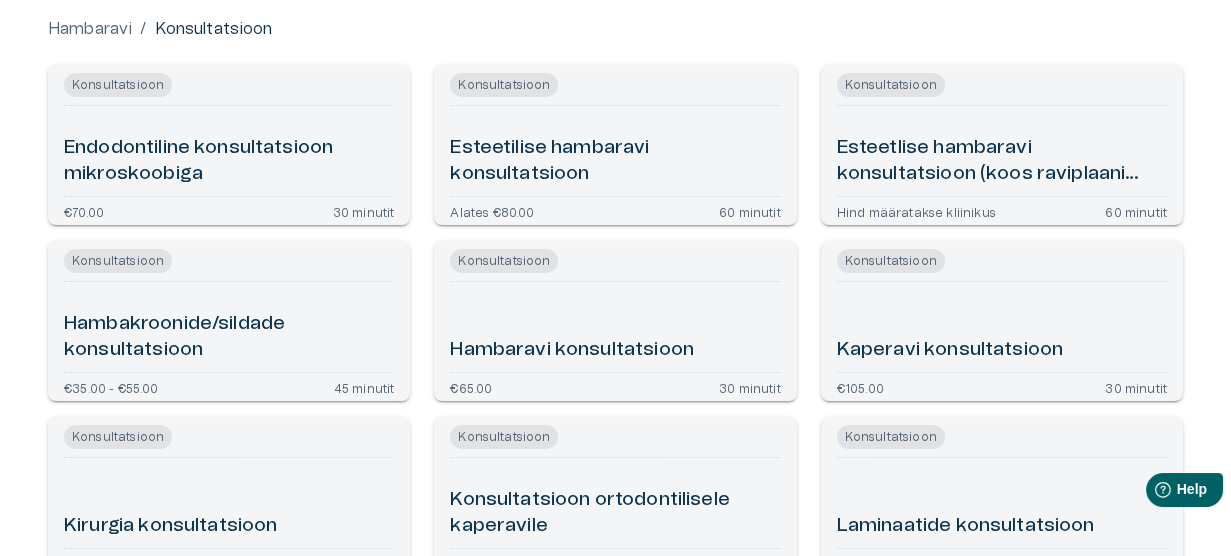scroll, scrollTop: 359, scrollLeft: 0, axis: vertical 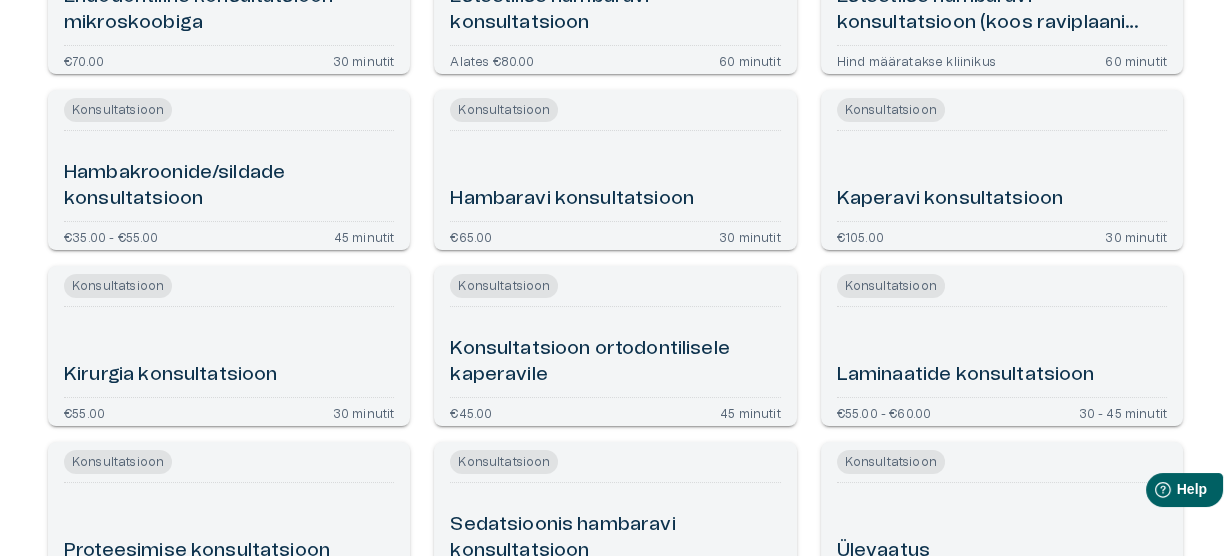 click on "Hambaravi konsultatsioon" at bounding box center (572, 199) 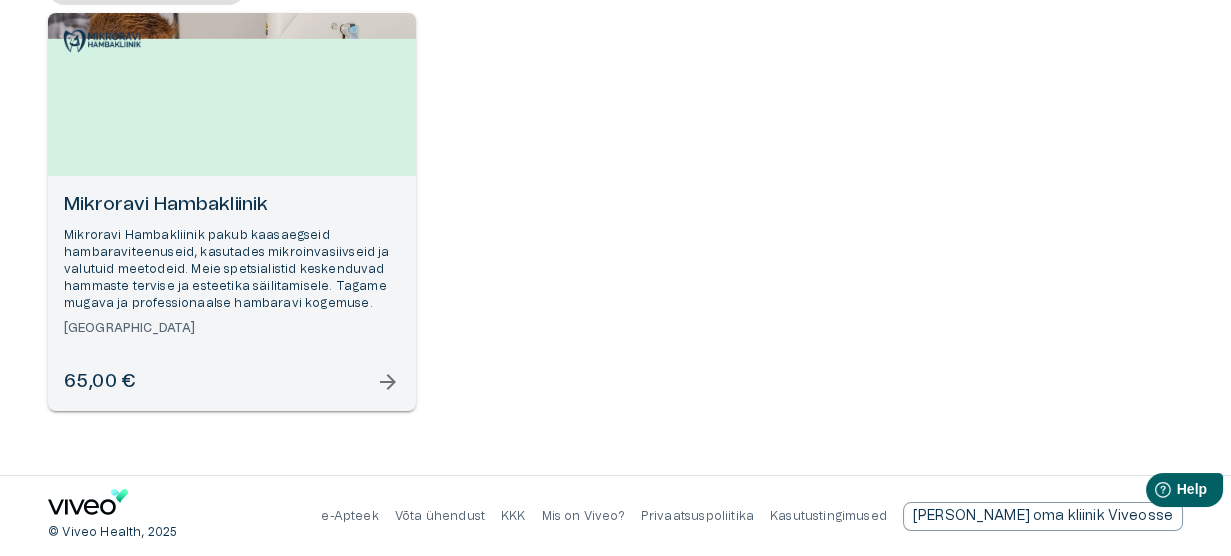 scroll, scrollTop: 133, scrollLeft: 0, axis: vertical 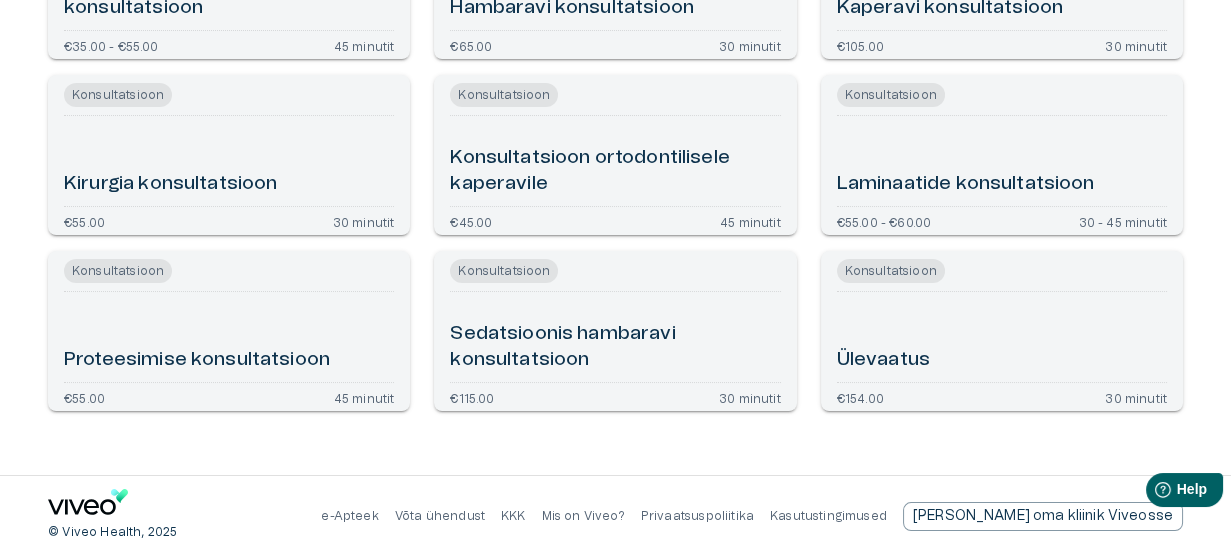 click on "Ülevaatus" at bounding box center [1002, 337] 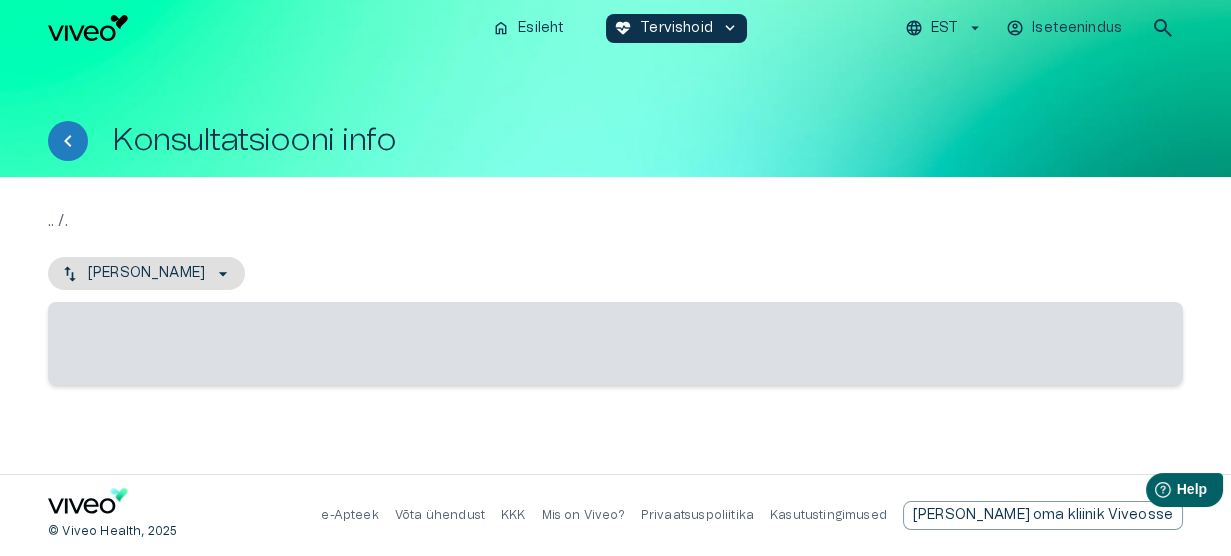 scroll, scrollTop: 0, scrollLeft: 0, axis: both 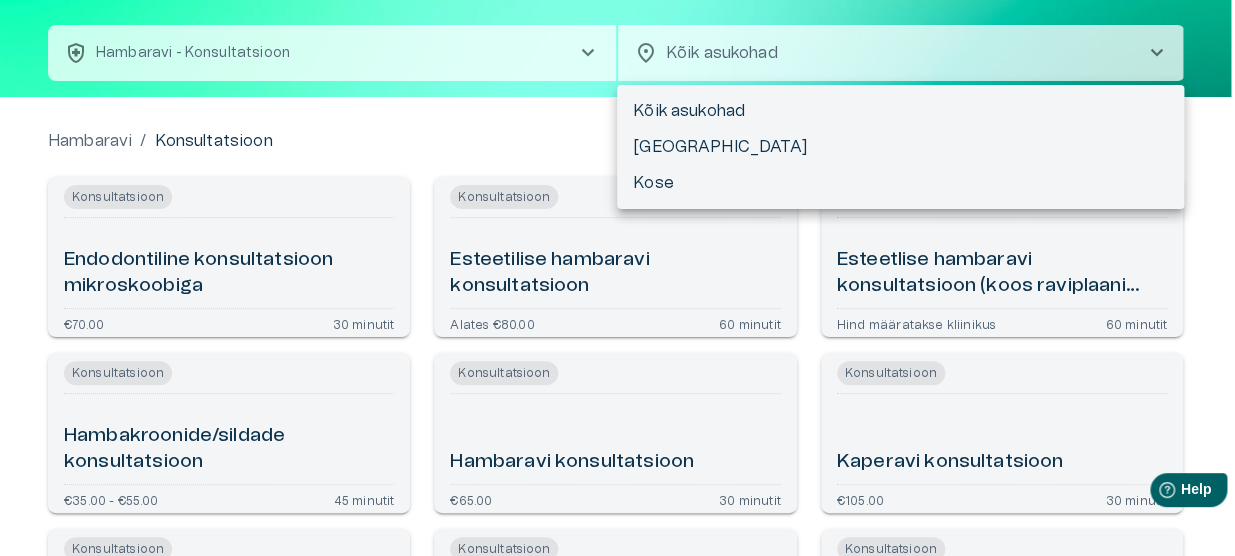 click on "Hindame teie privaatsust Kasutame küpsiseid teie sirvimiskogemuse parandamiseks, isikupärastatud reklaamide või sisu esitamiseks ja liikluse analüüsimiseks. Klõpsates "Nõustun kõik", nõustute küpsiste kasutamisega.   [PERSON_NAME] lisaks Kohanda   Keeldu kõigist   Nõustun kõigiga   Kohandage nõusolekueelistused   Kasutame küpsiseid, et aidata teil tõhusalt navigeerida ja teatud funktsioone täita. Üksikasjalikku teavet kõigi küpsiste kohta leiate allpool iga nõusolekukategooria alt. Küpsised, mis on liigitatud kui Vajalikud", salvestatakse teie brauserisse, kuna need on olulised saidi põhifunktsioonide võimaldamiseks. ...  Näita rohkem Vajalikud Alati Aktiivne Vajalikud küpsised on veebisaidi põhifunktsioonide jaoks hädavajalikud ja [PERSON_NAME] nendeta ei toimi veebisait ettenähtud viisil.   Need küpsised ei salvesta isikuandmeid. Küpsis cf_clearance Kestvus 1 aasta Kirjeldus Description is currently not available. Küpsis cookieyes-consent Kestvus 1 aasta Kirjeldus Funktsionaalsed Küpsis _ga" at bounding box center [617, 182] 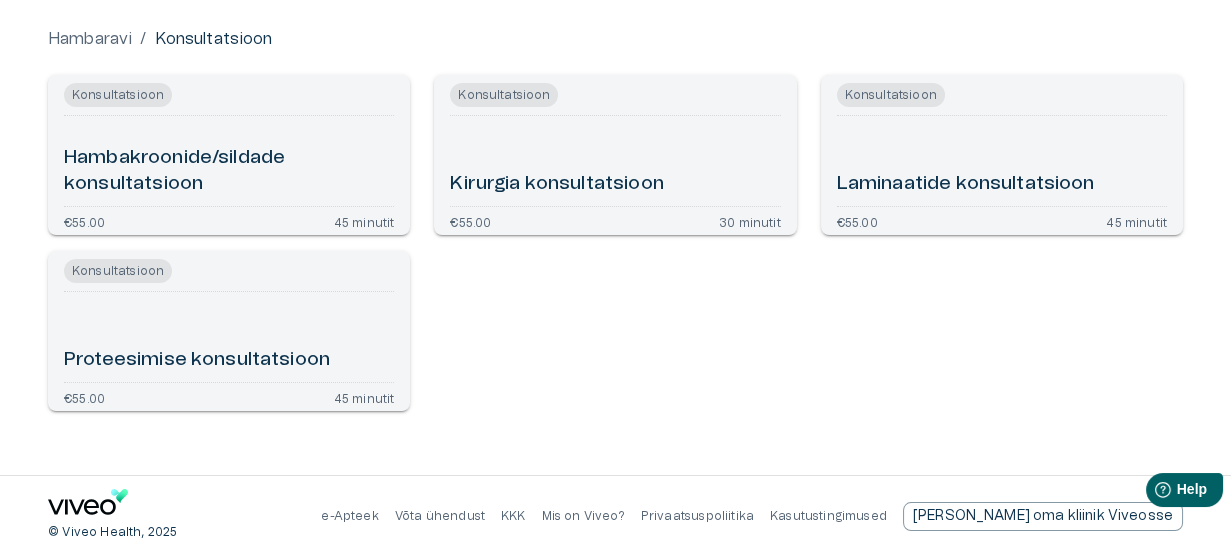 scroll, scrollTop: 46, scrollLeft: 0, axis: vertical 